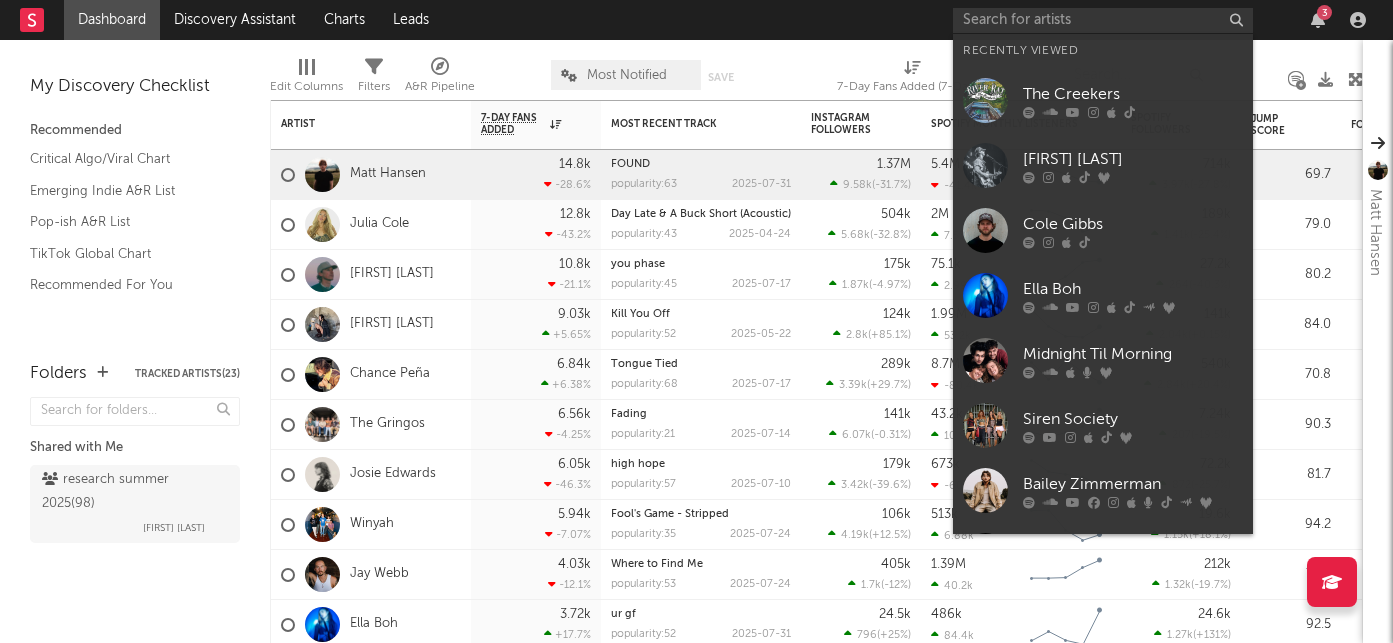 scroll, scrollTop: 0, scrollLeft: 0, axis: both 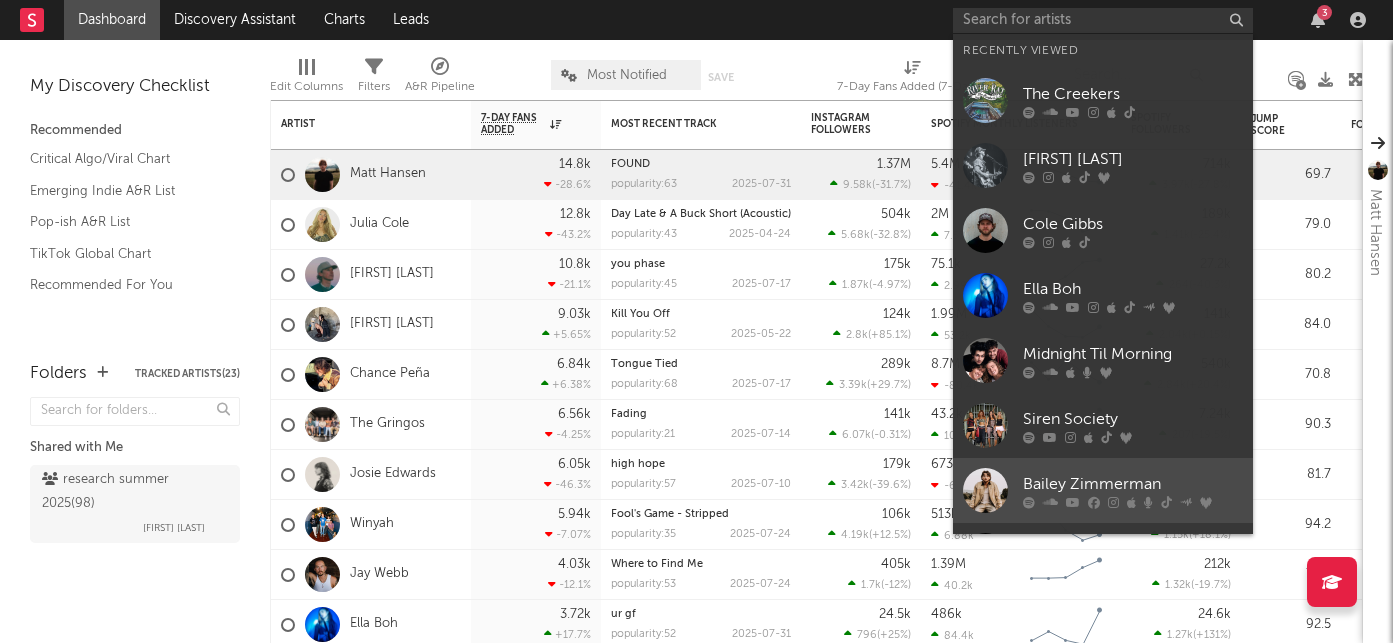 click at bounding box center (1133, 502) 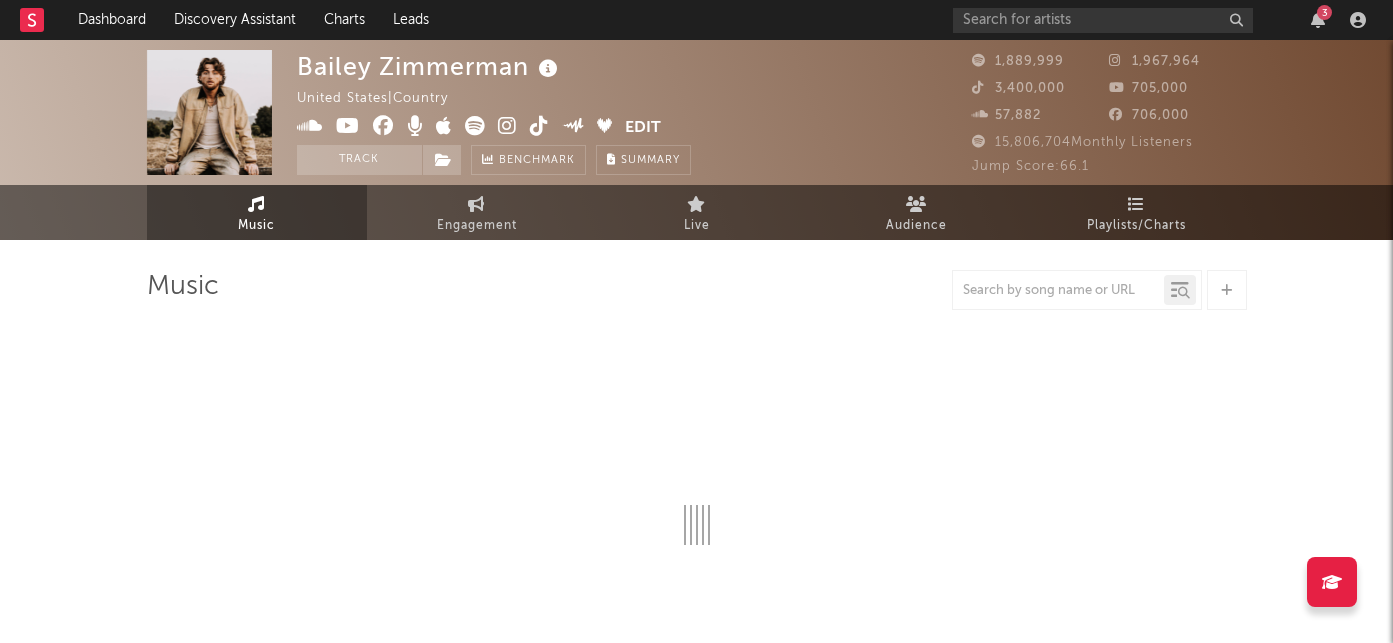 select on "6m" 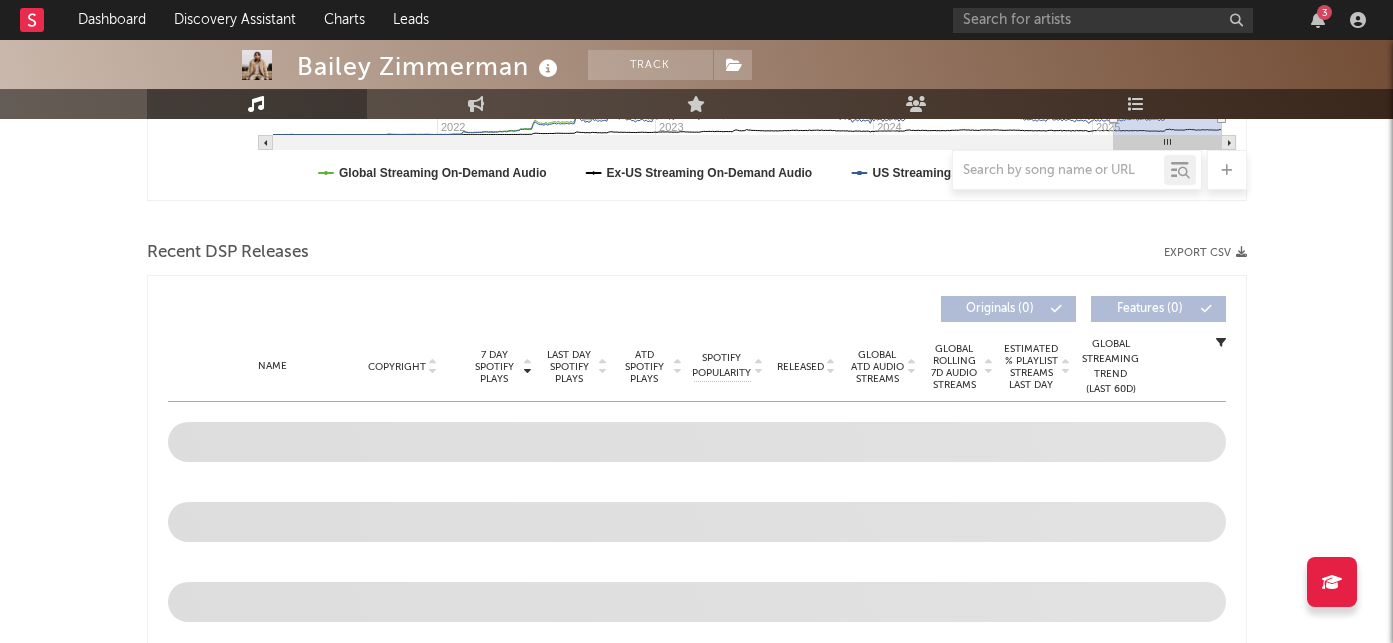 scroll, scrollTop: 629, scrollLeft: 0, axis: vertical 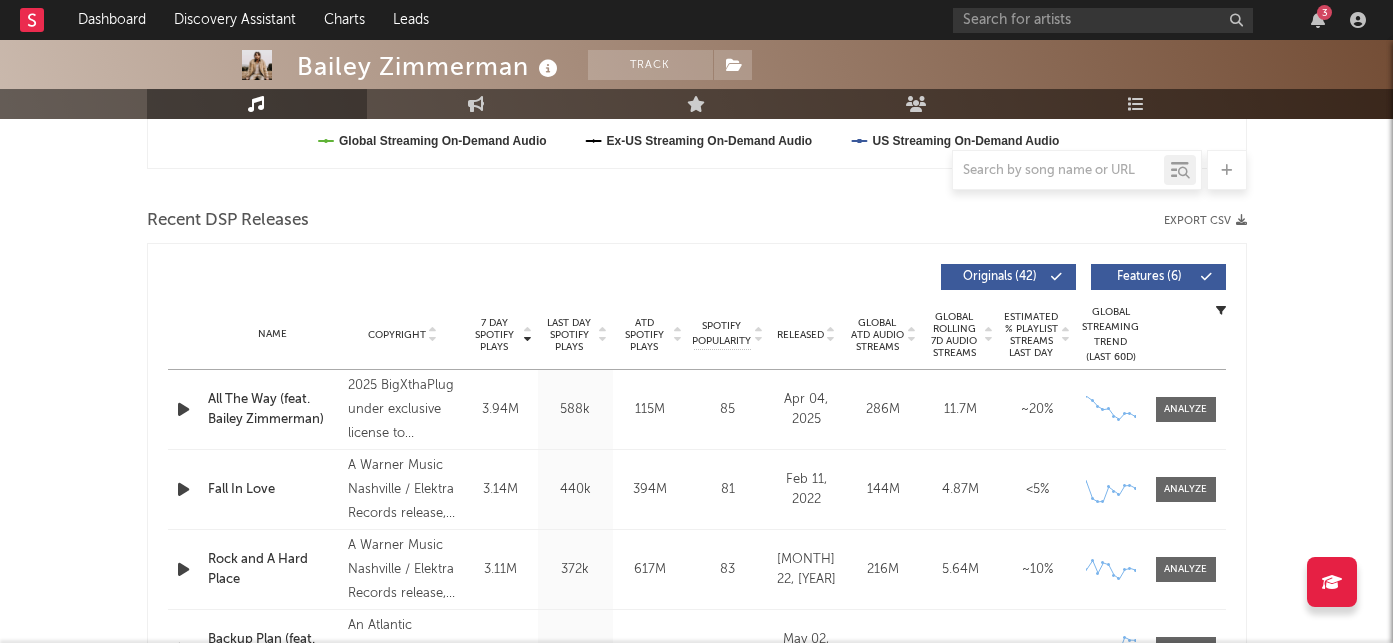 click at bounding box center (1077, 170) 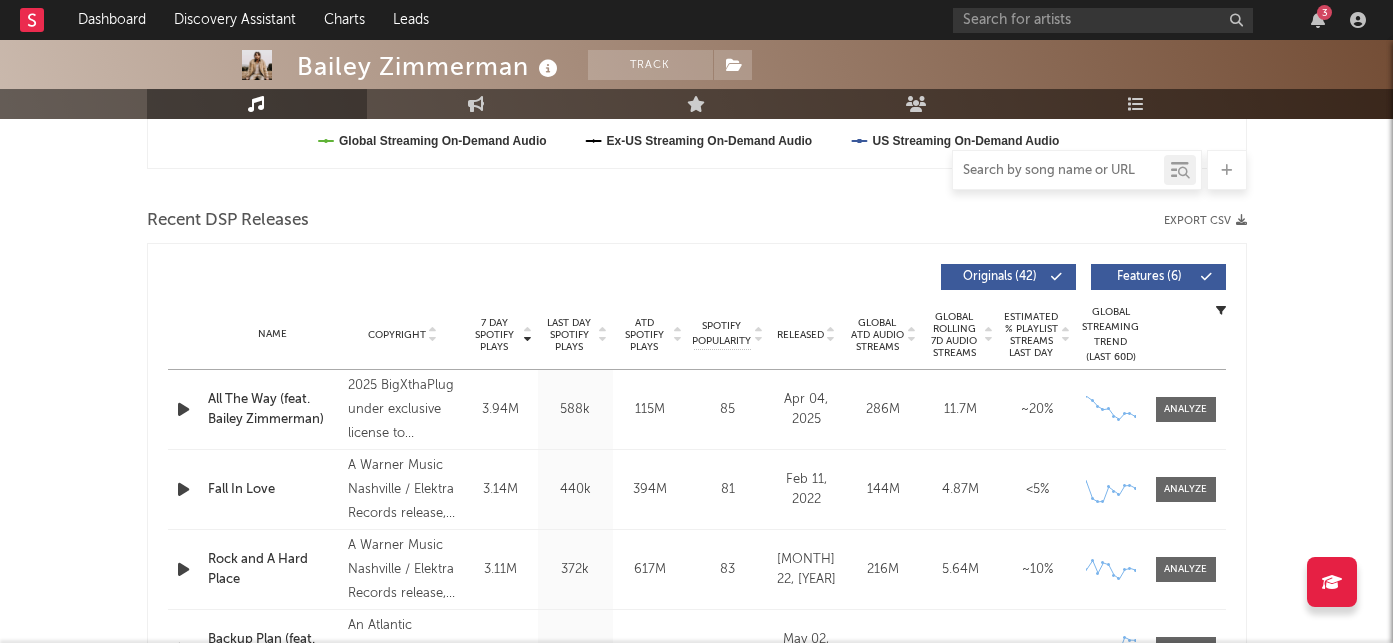 click at bounding box center [1058, 171] 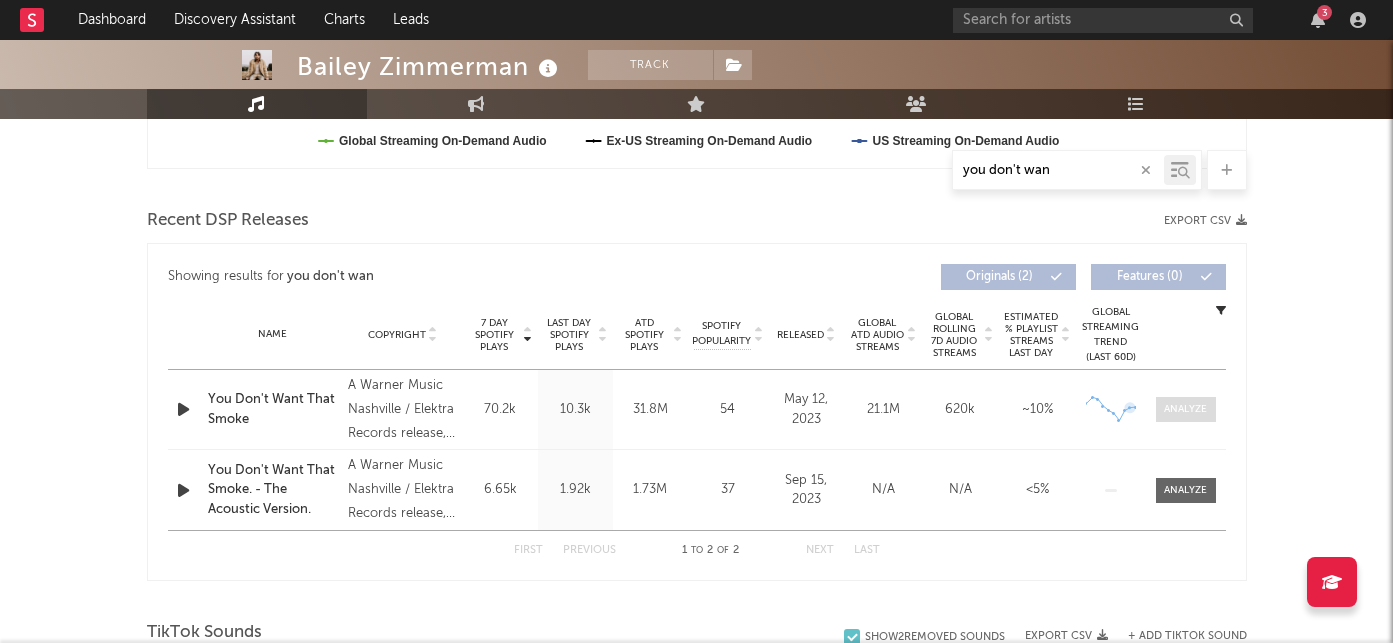 type on "you don't wan" 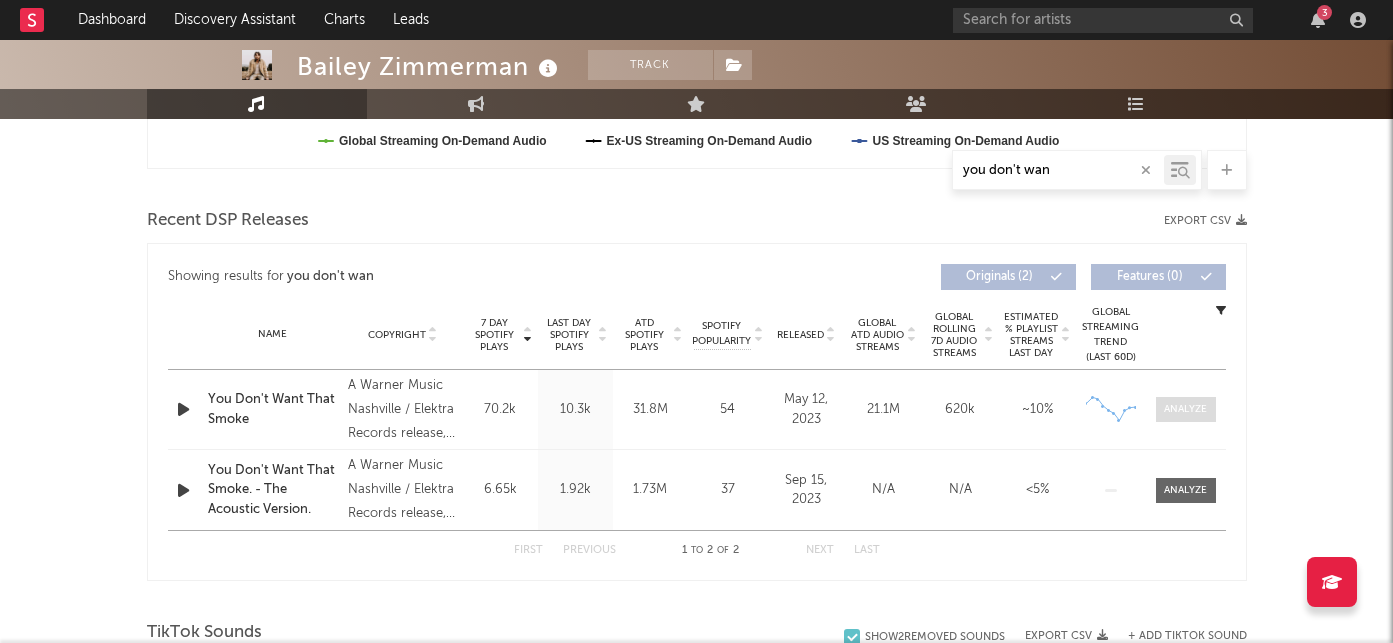 click at bounding box center [1185, 409] 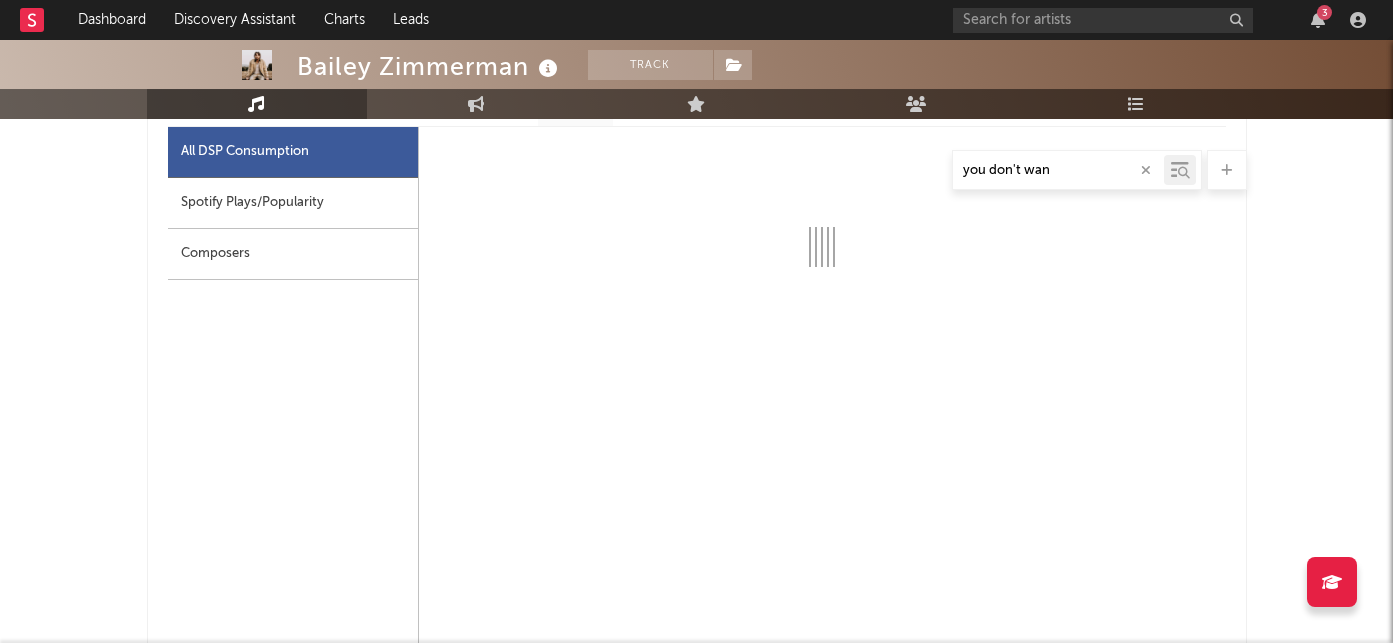 scroll, scrollTop: 932, scrollLeft: 0, axis: vertical 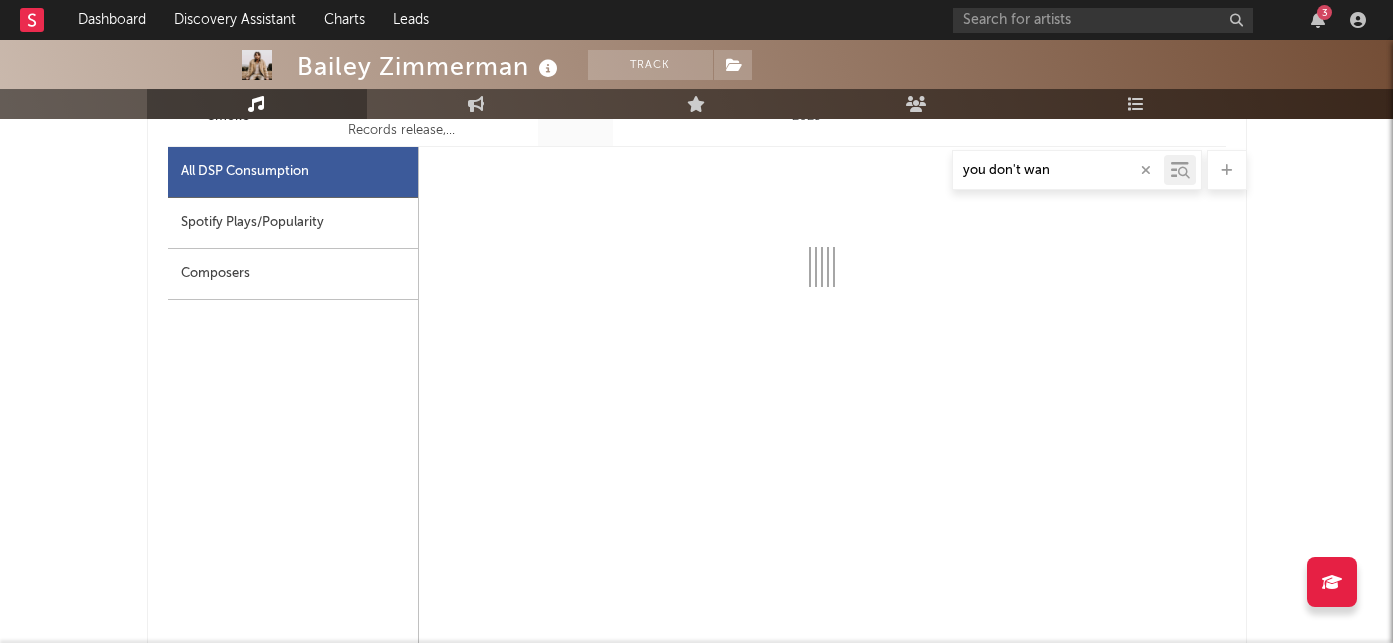 select on "6m" 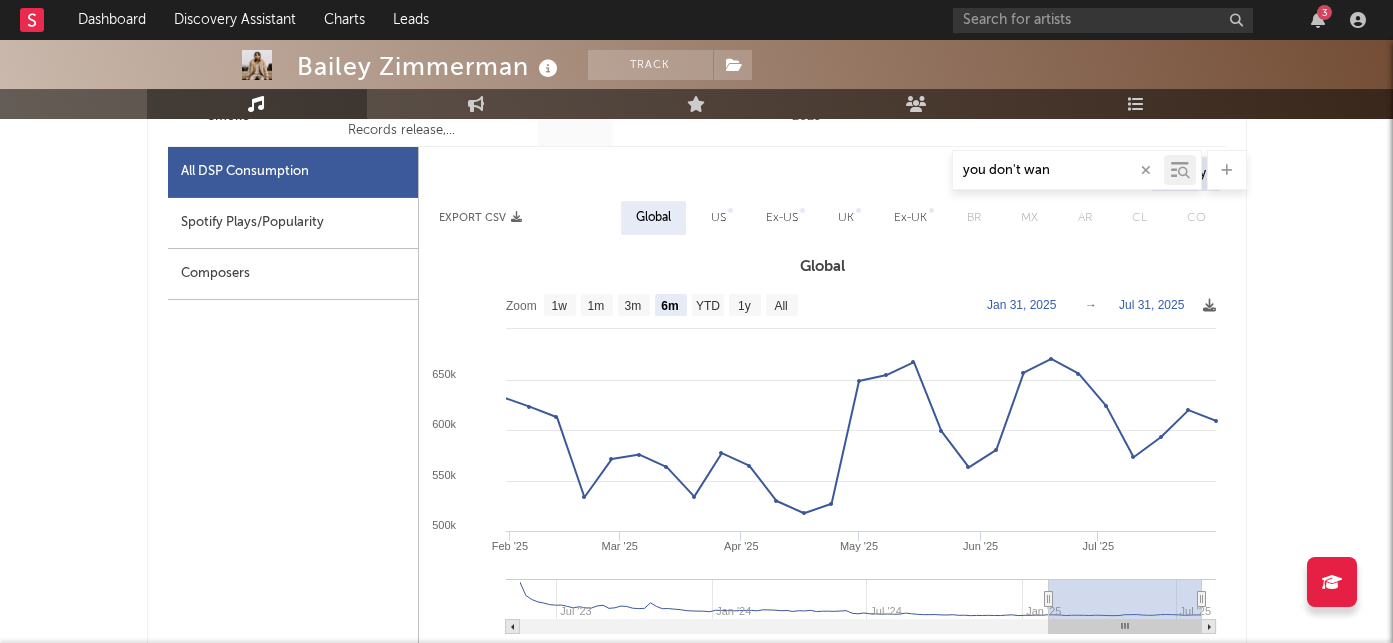 click on "Spotify Plays/Popularity" at bounding box center [293, 223] 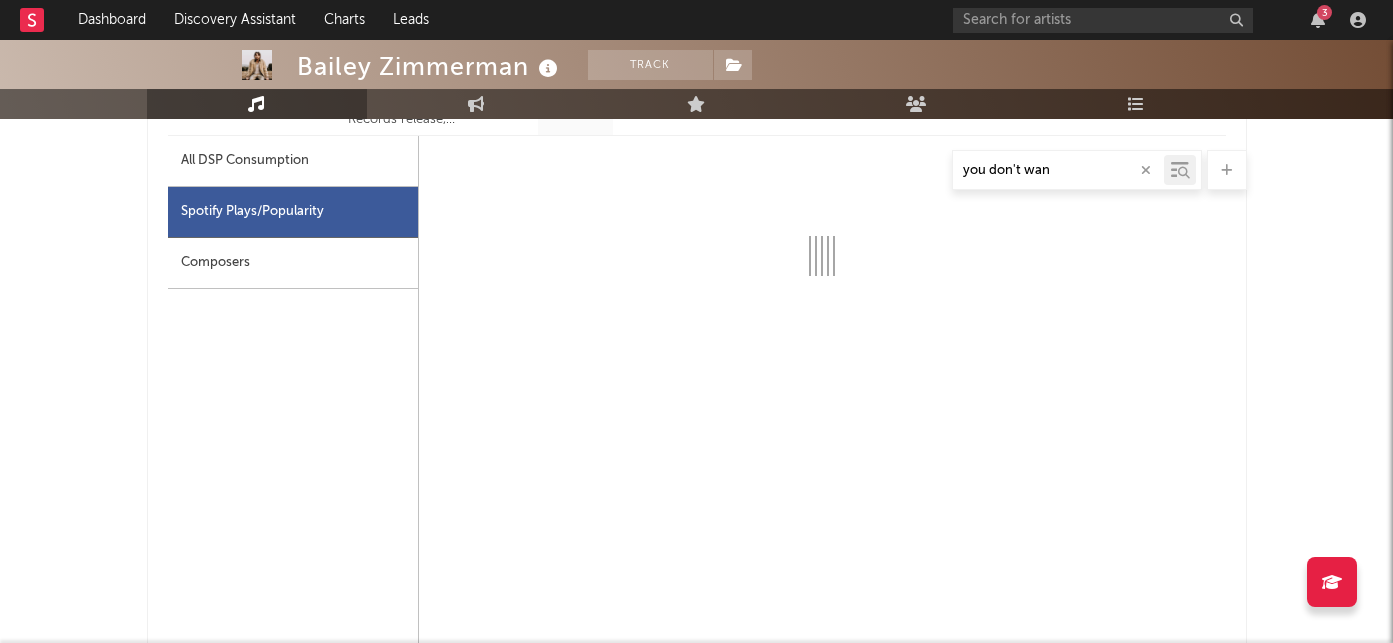 scroll, scrollTop: 907, scrollLeft: 0, axis: vertical 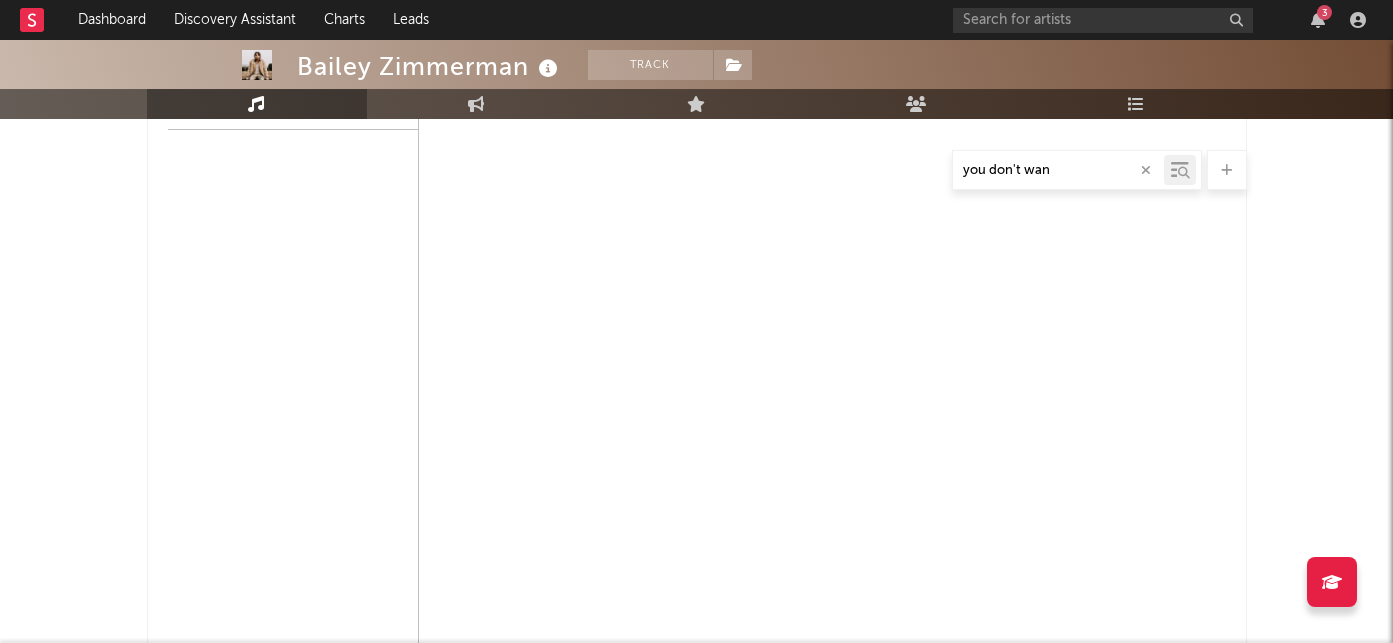 select on "6m" 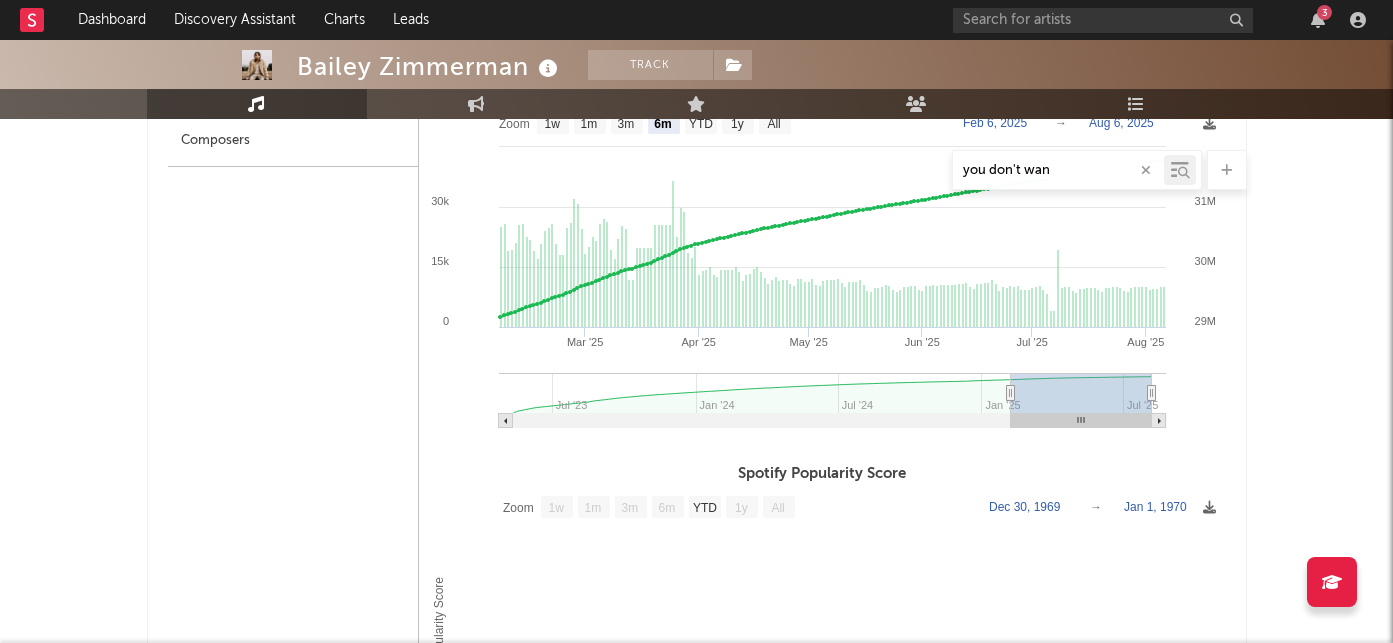 scroll, scrollTop: 1041, scrollLeft: 0, axis: vertical 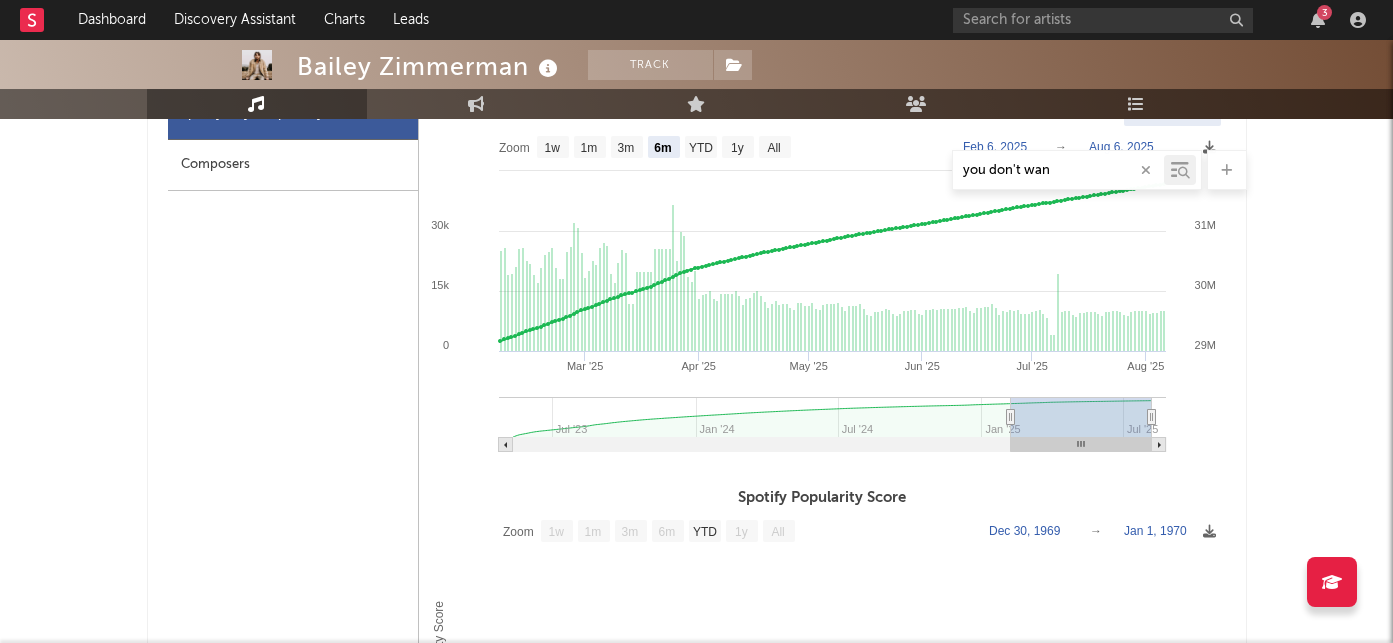 type on "2025-01-15" 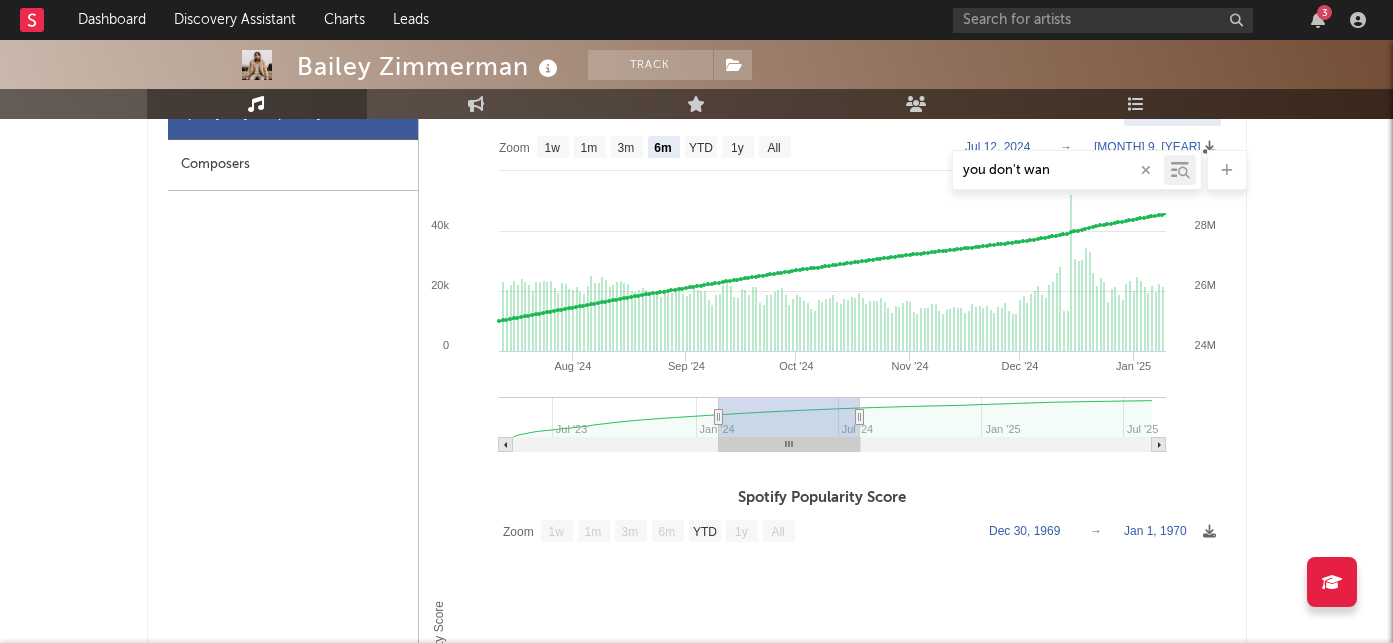 type on "2024-01-29" 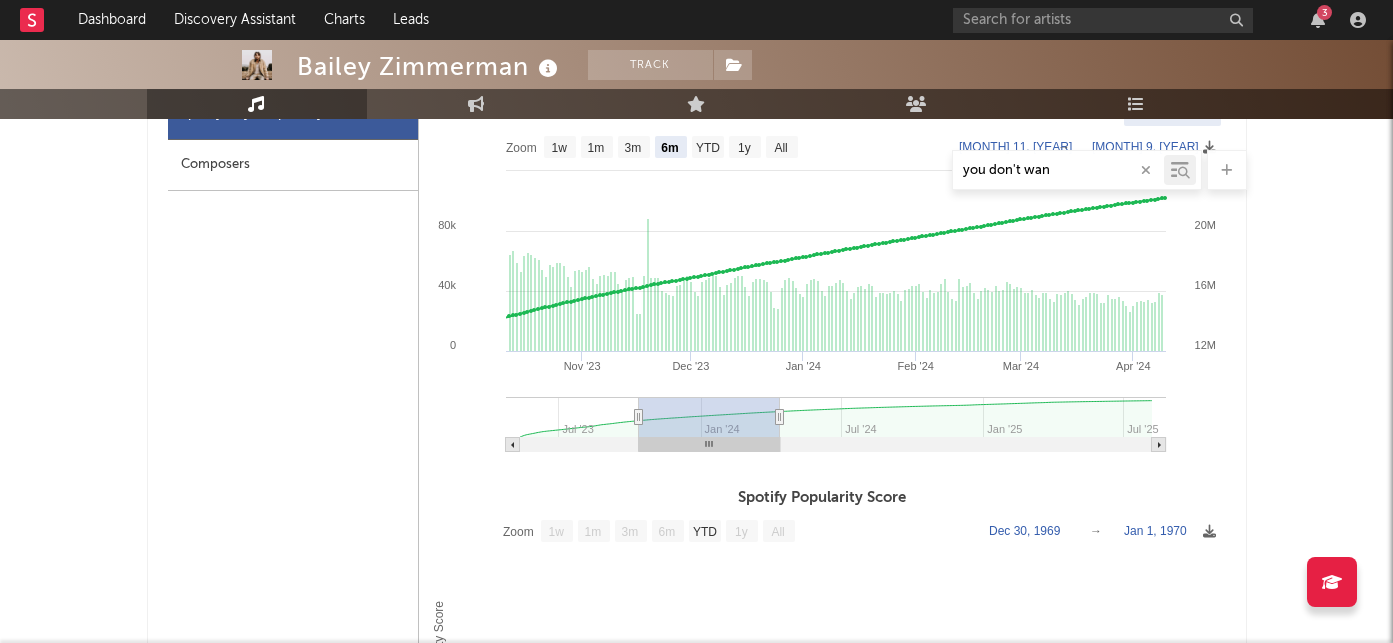type on "[YEAR]-[MONTH]-[DAY]" 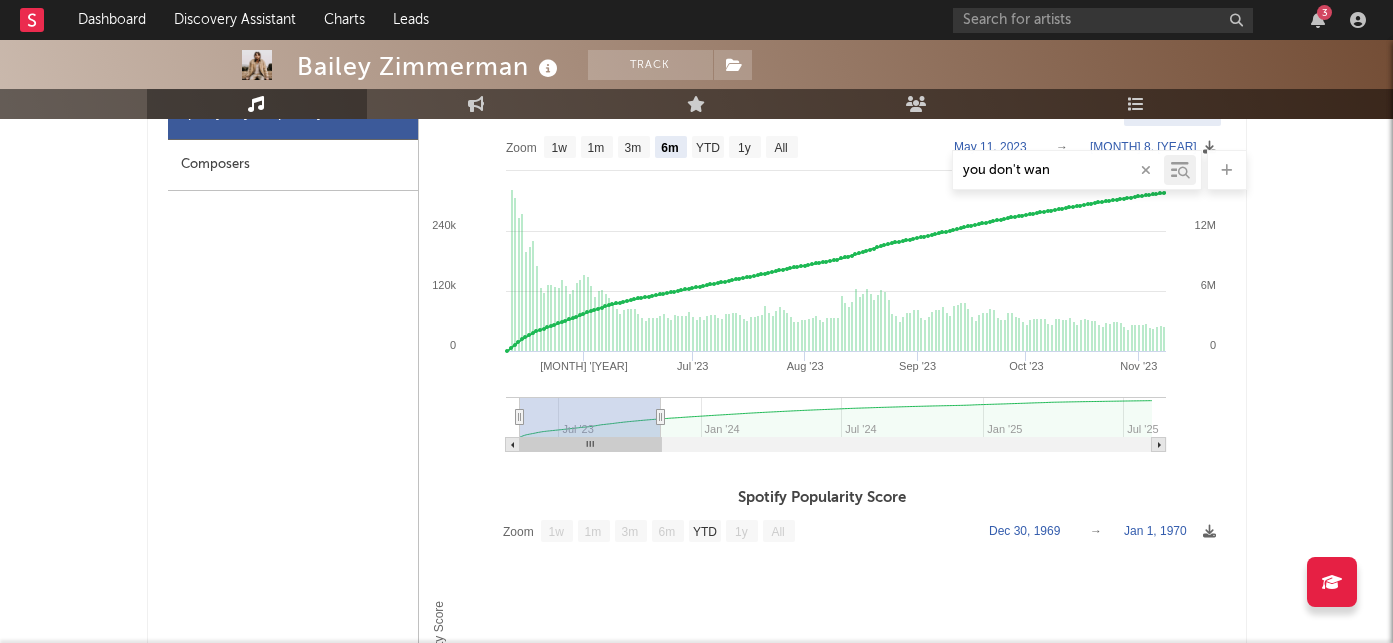 drag, startPoint x: 1073, startPoint y: 414, endPoint x: 505, endPoint y: 426, distance: 568.1268 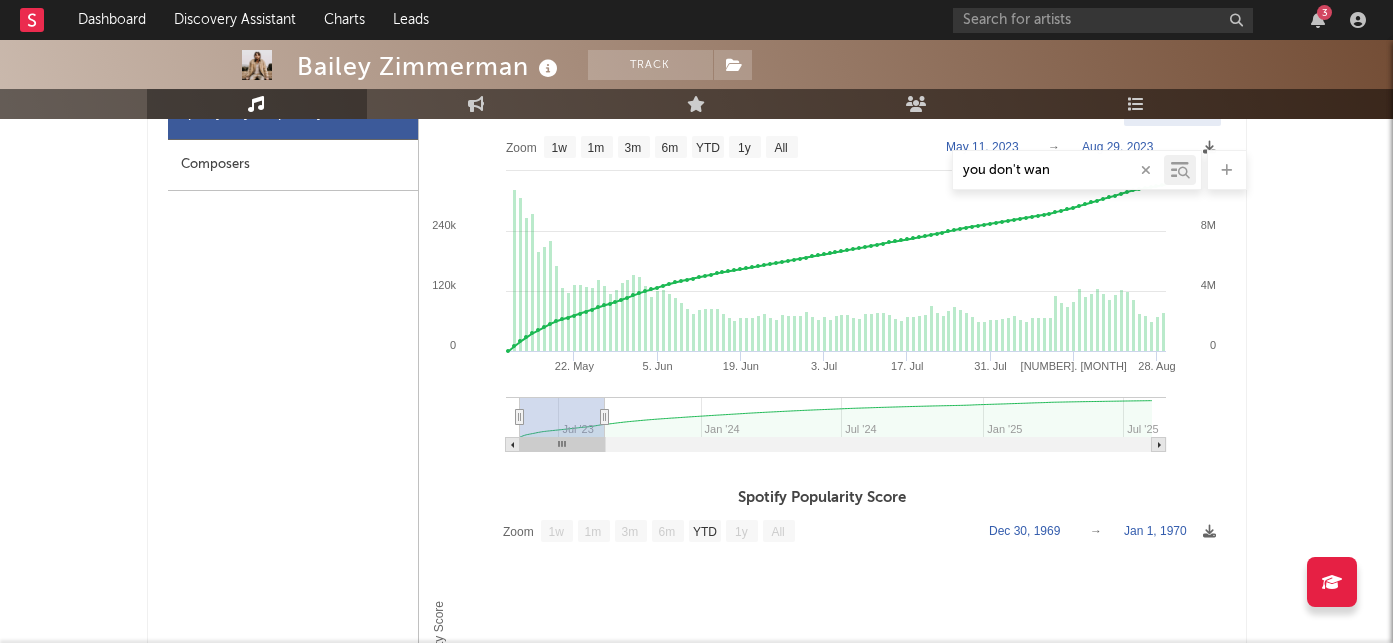 type on "[YEAR]-[MONTH]-[DAY]" 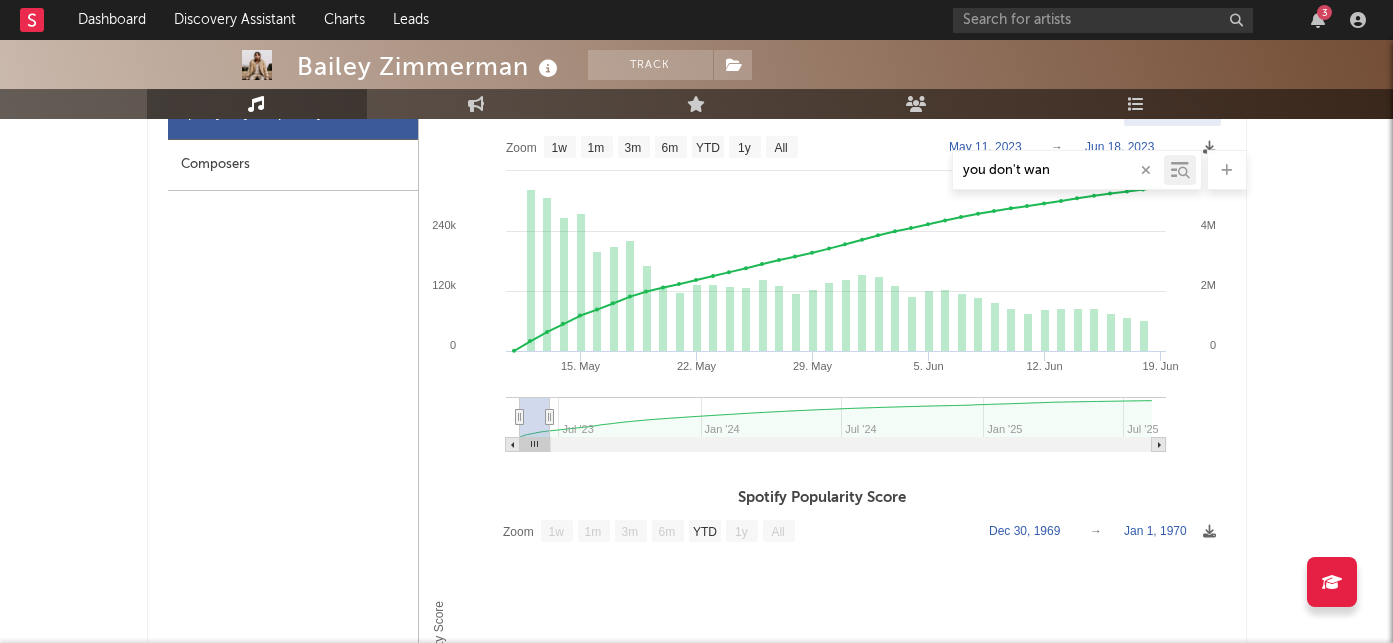 type on "2023-06-11" 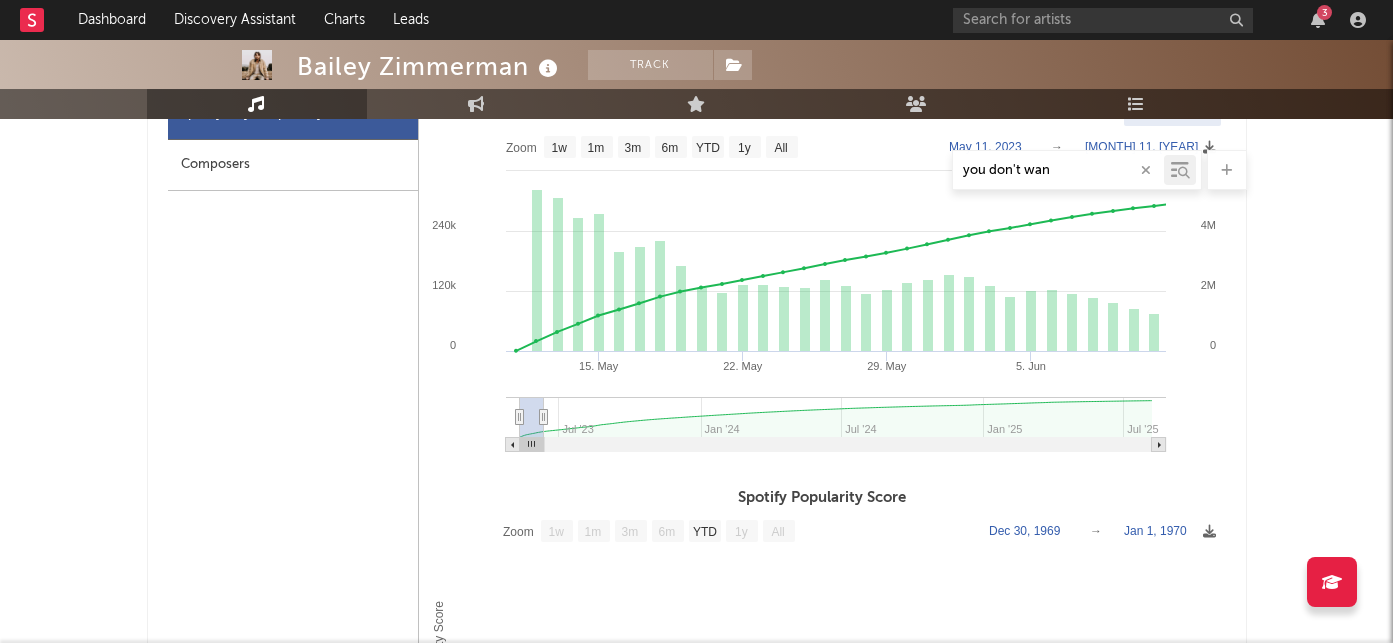 select on "1m" 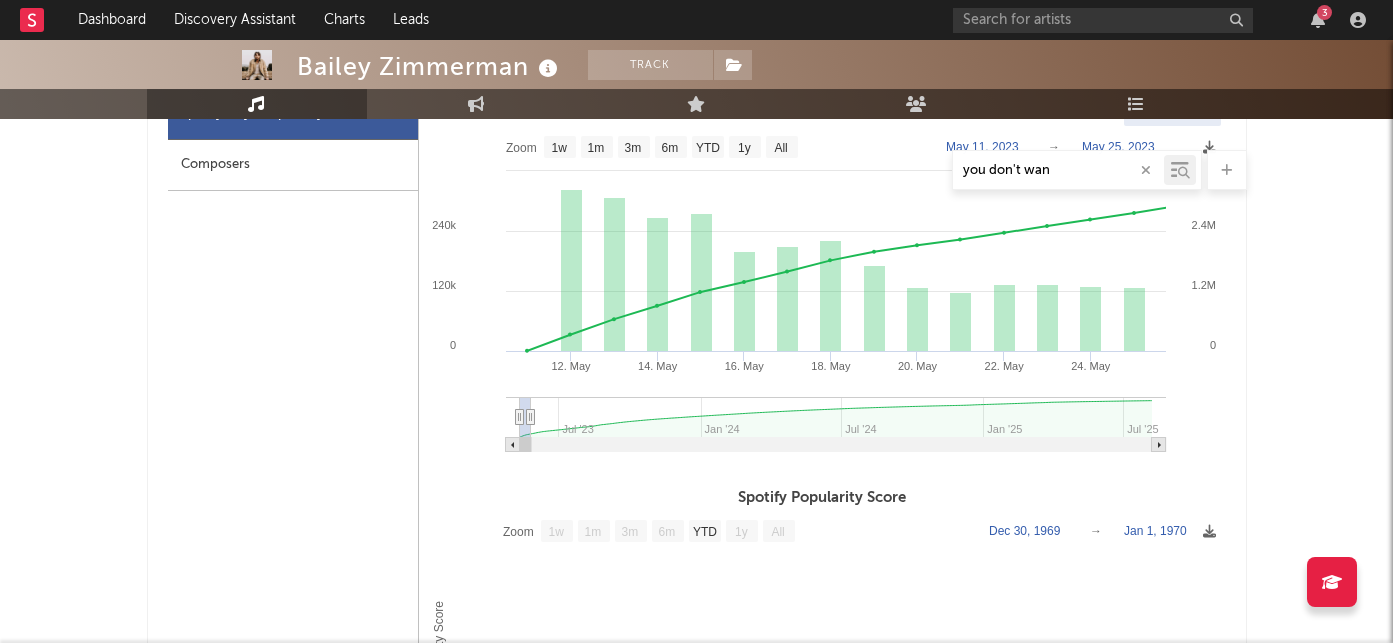 type on "[YEAR]-[MONTH]-[DAY]" 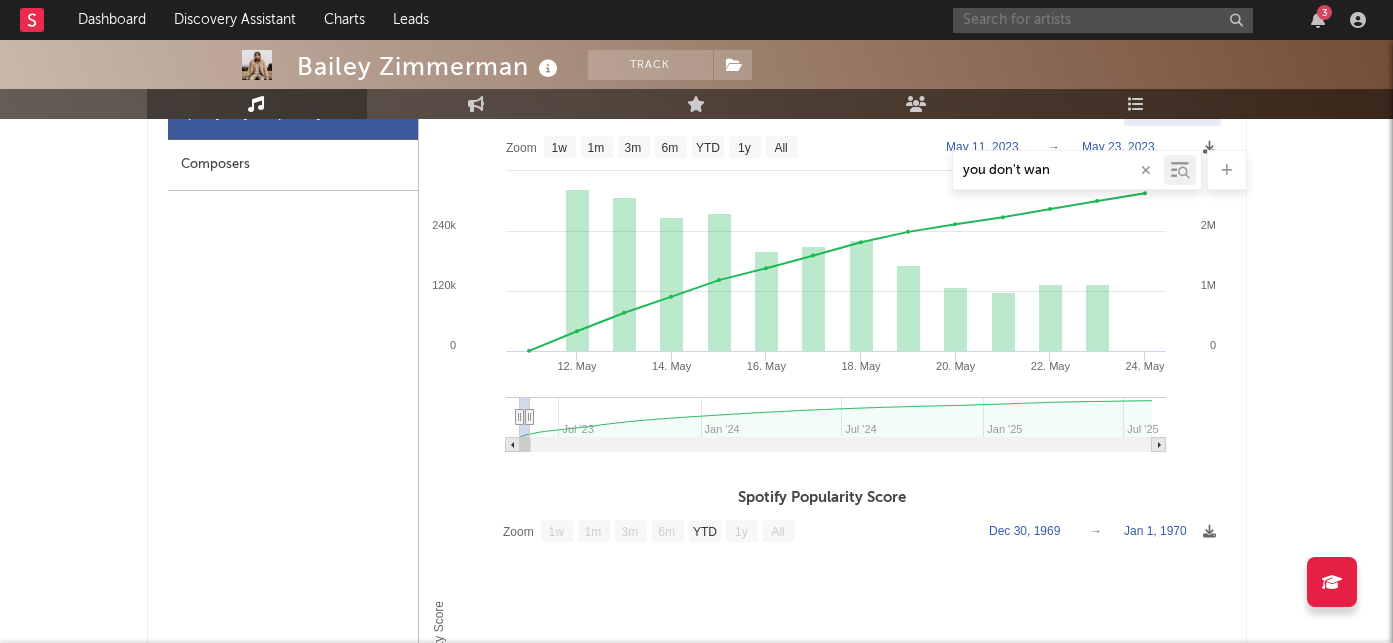 click at bounding box center [1103, 20] 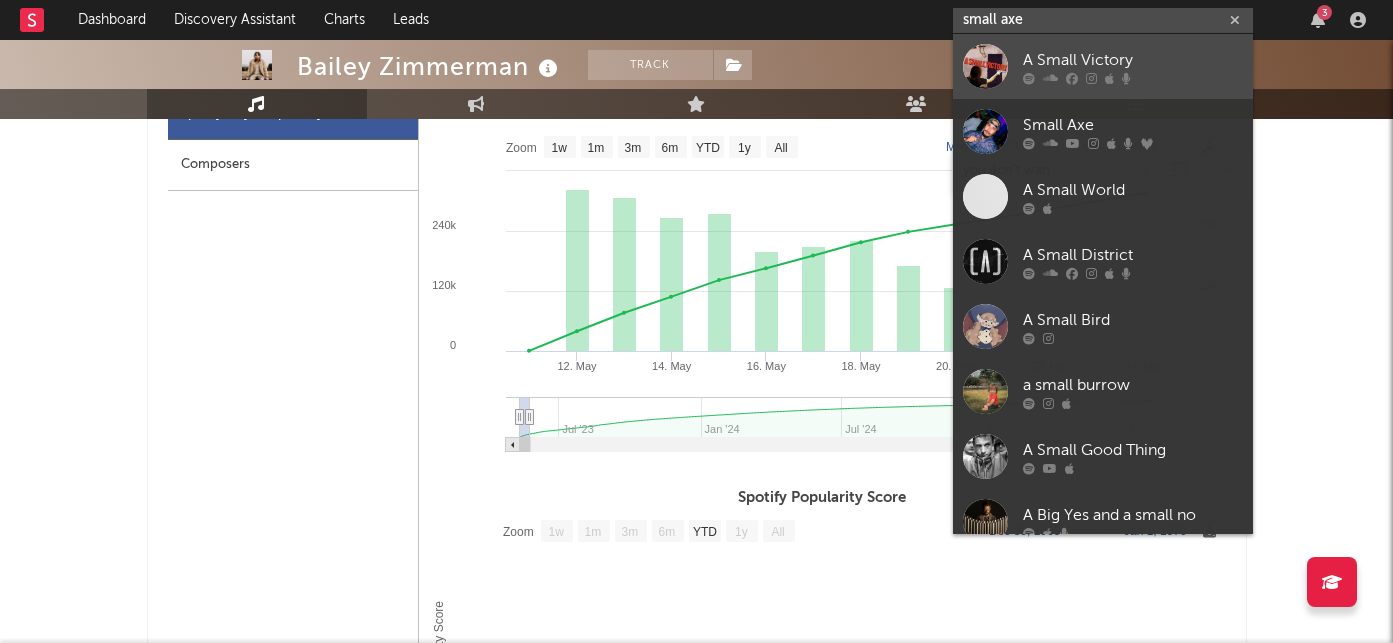 type on "small axe" 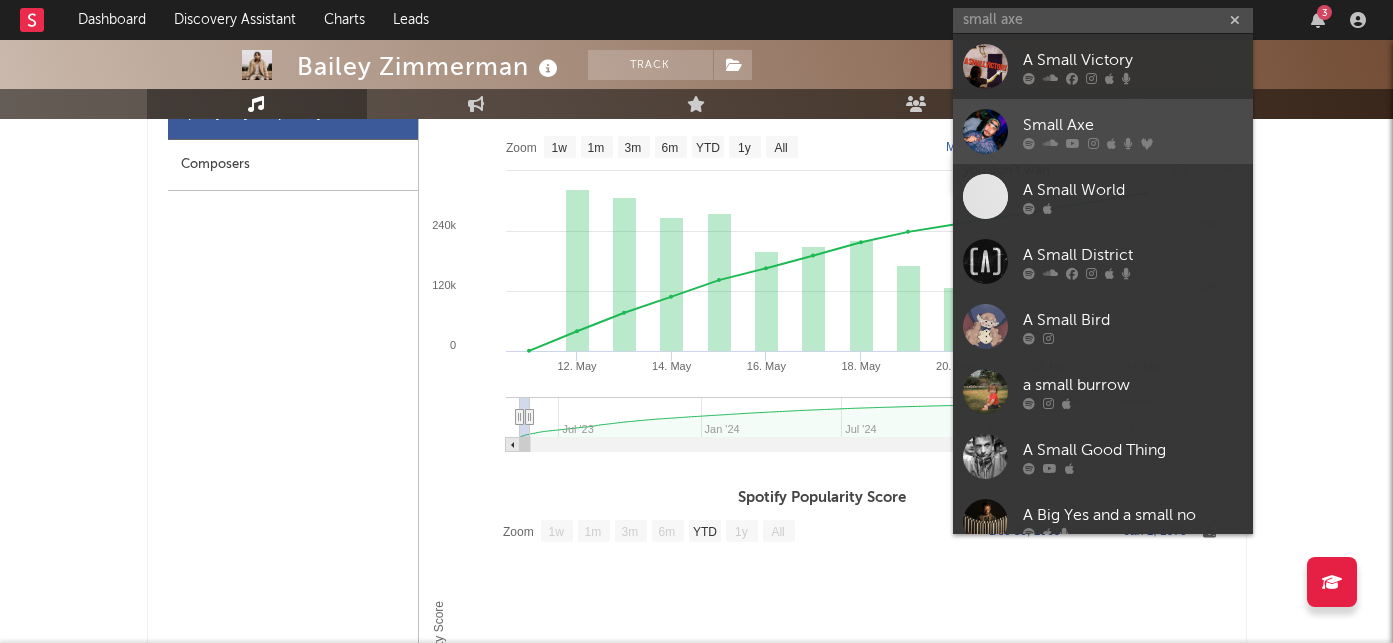 click on "Small Axe" at bounding box center (1133, 125) 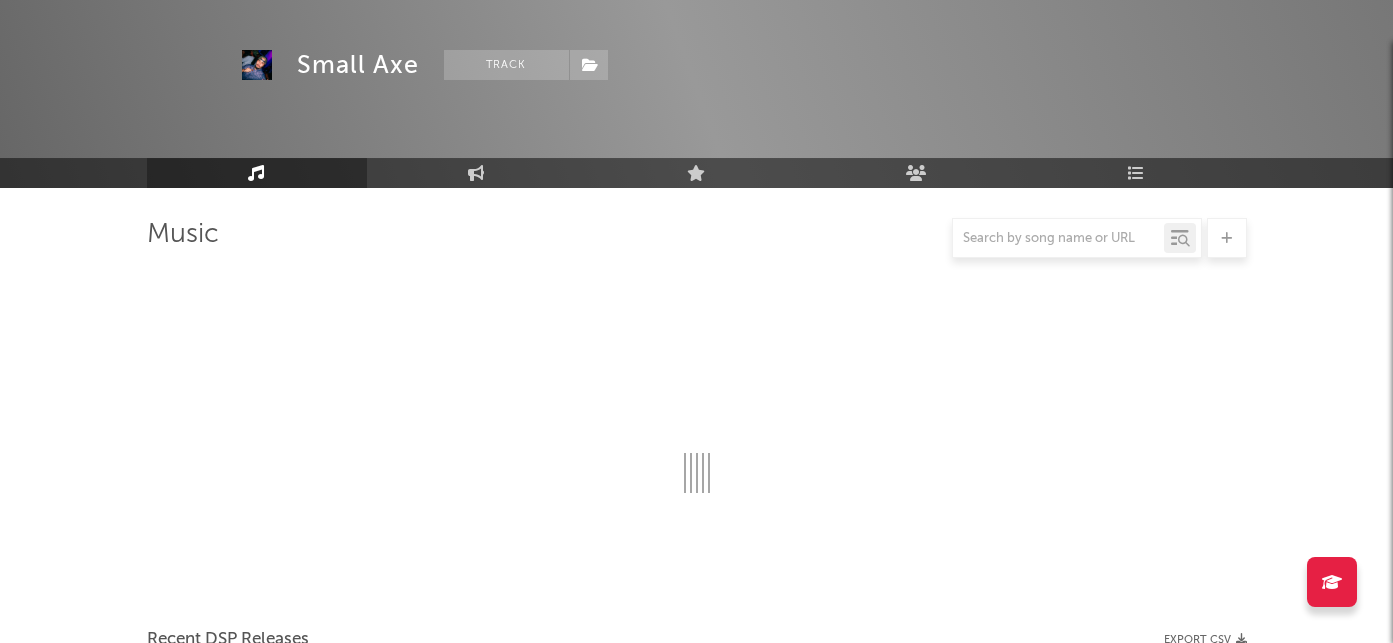 scroll, scrollTop: 1041, scrollLeft: 0, axis: vertical 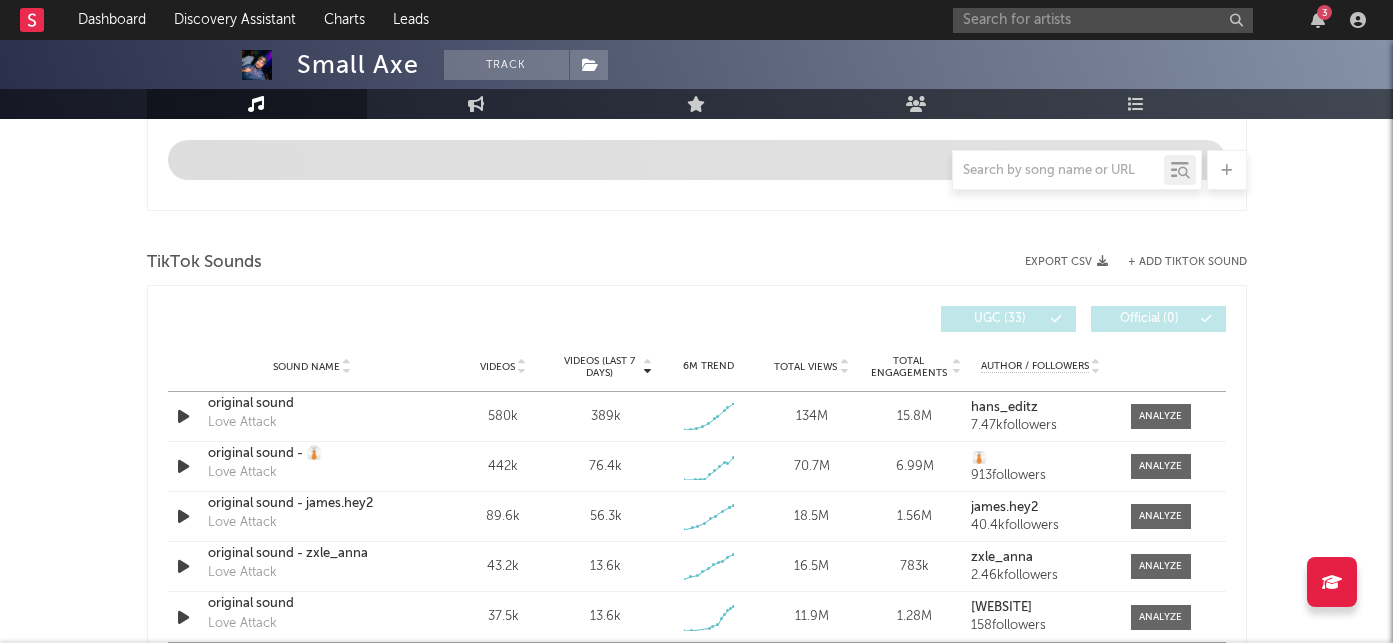 select on "6m" 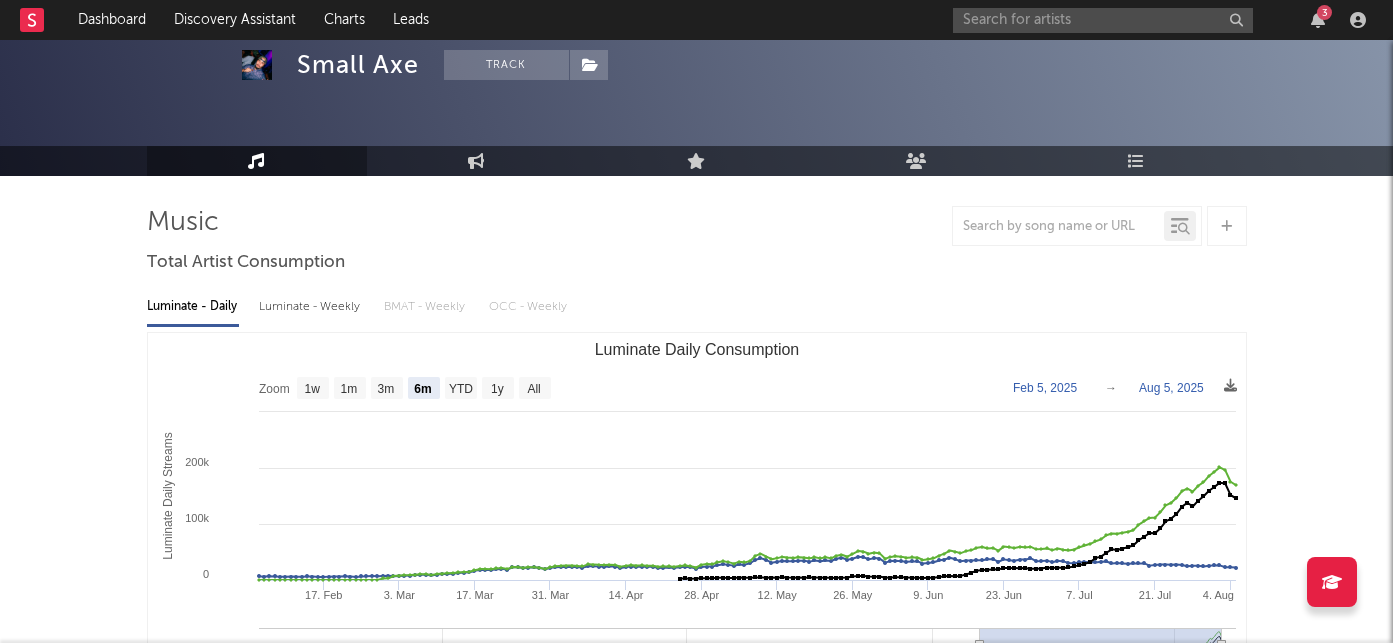 scroll, scrollTop: 0, scrollLeft: 0, axis: both 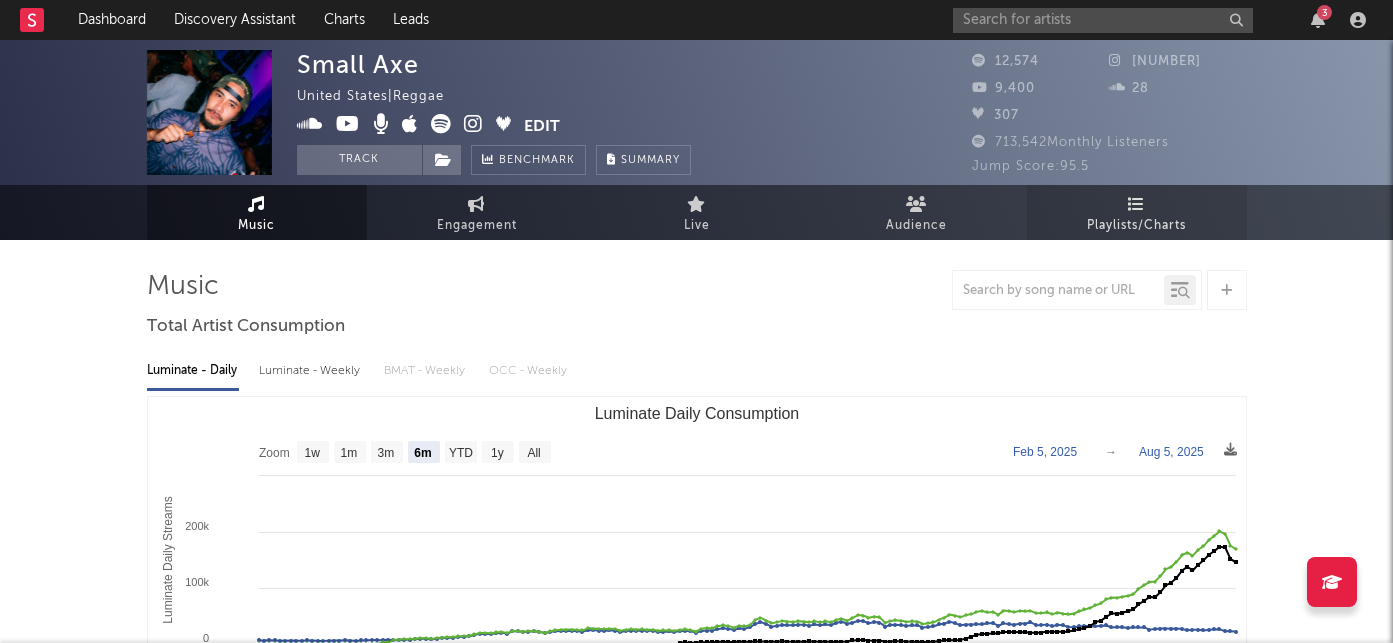 click on "Playlists/Charts" at bounding box center [1136, 226] 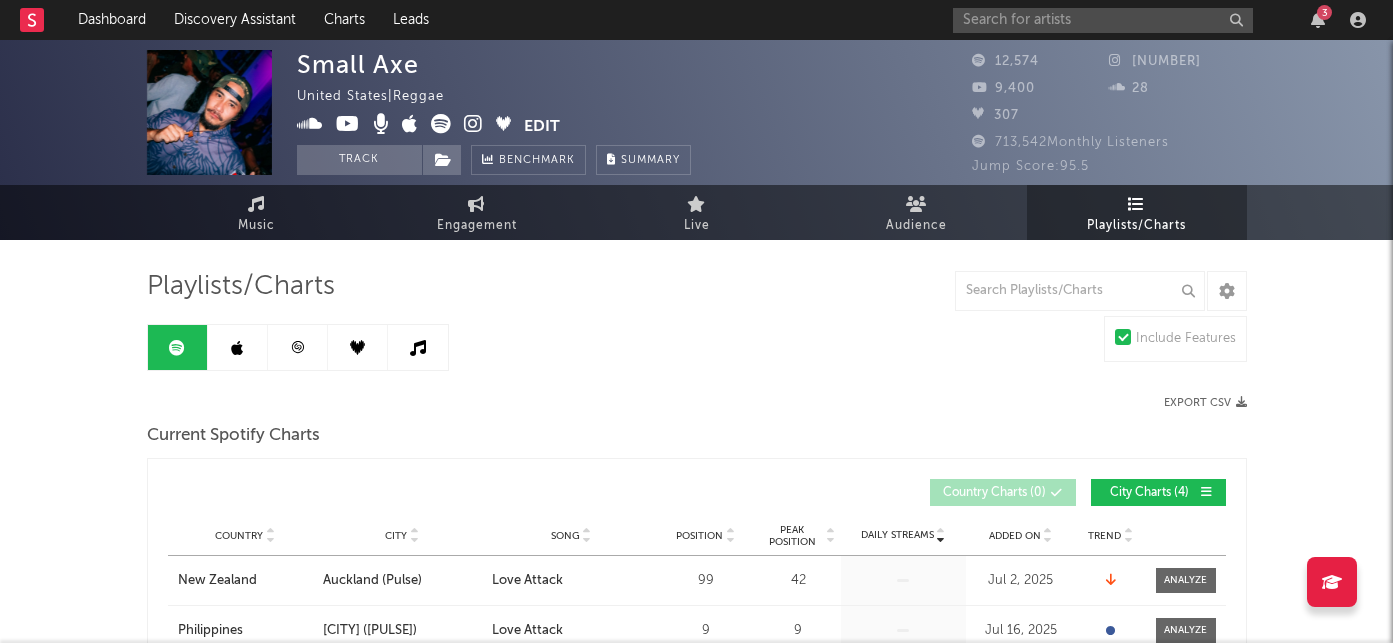 click at bounding box center [238, 347] 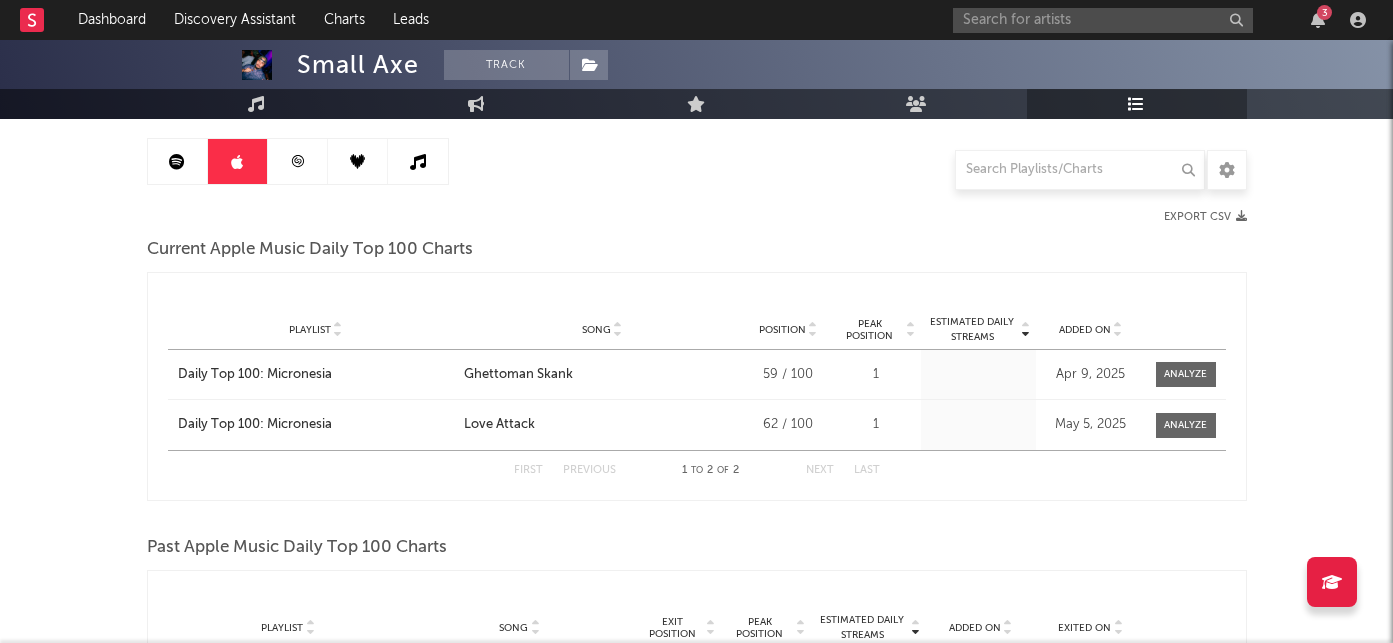 scroll, scrollTop: 0, scrollLeft: 0, axis: both 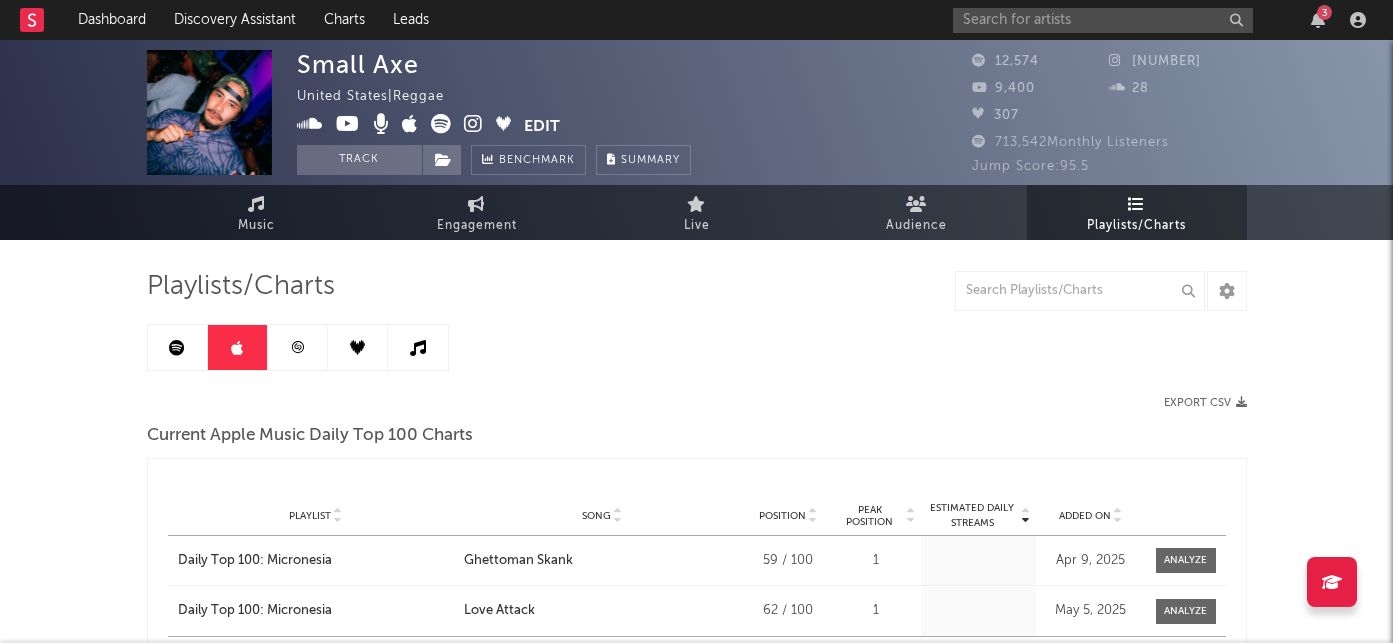 click at bounding box center [298, 347] 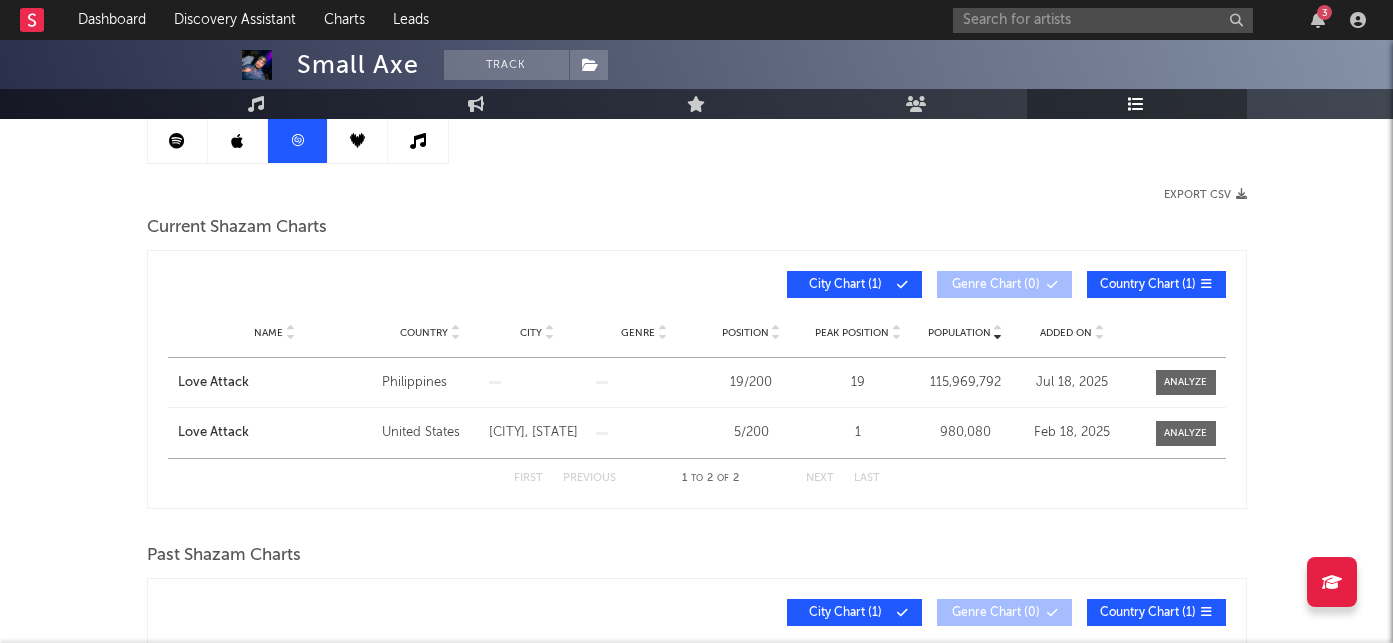 scroll, scrollTop: 0, scrollLeft: 0, axis: both 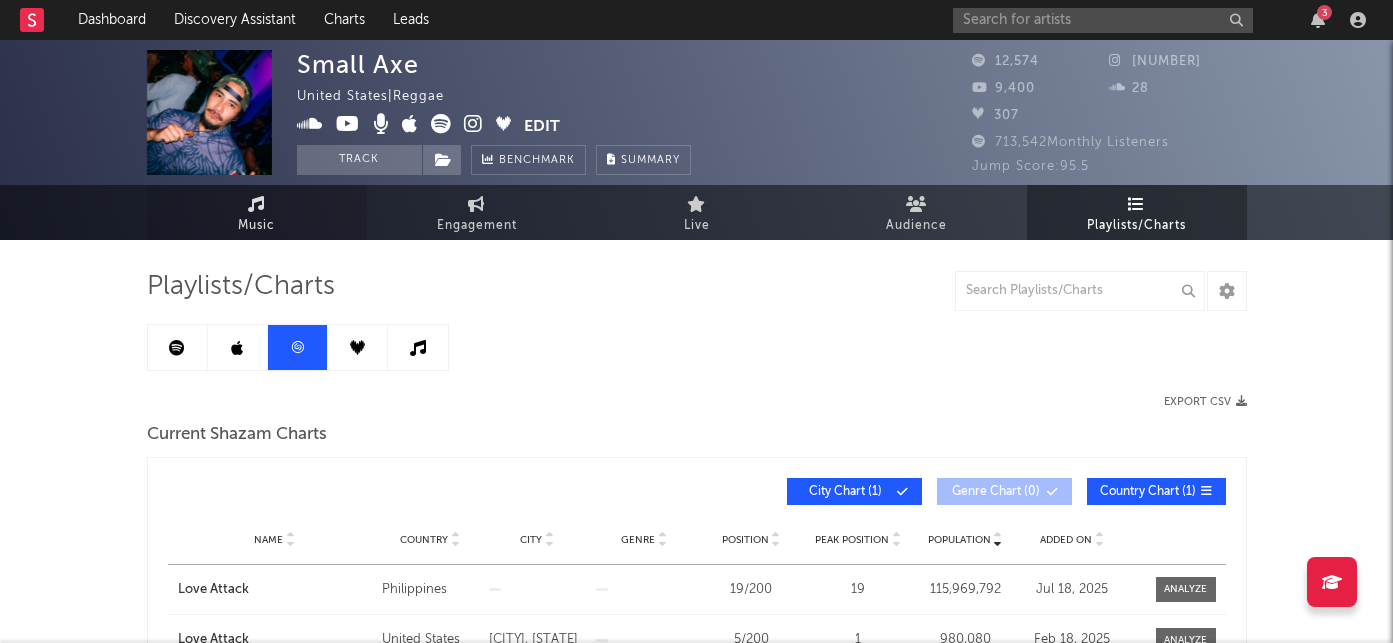 click on "Music" at bounding box center [257, 212] 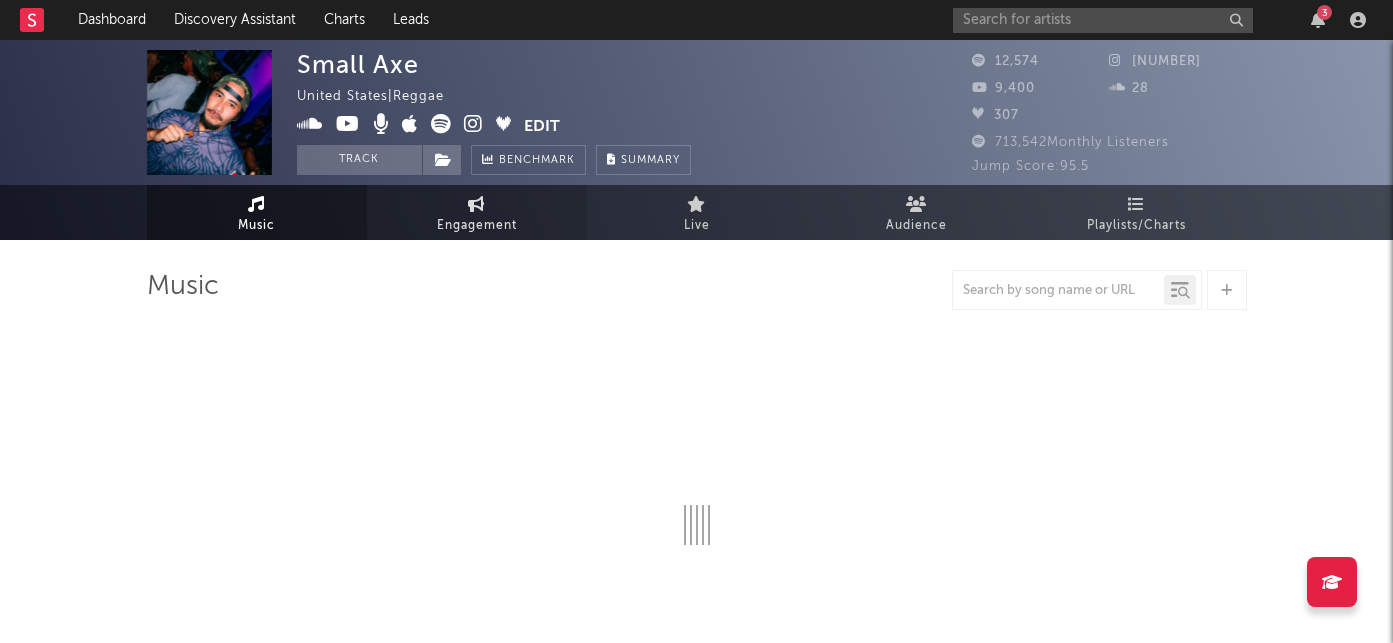 select on "6m" 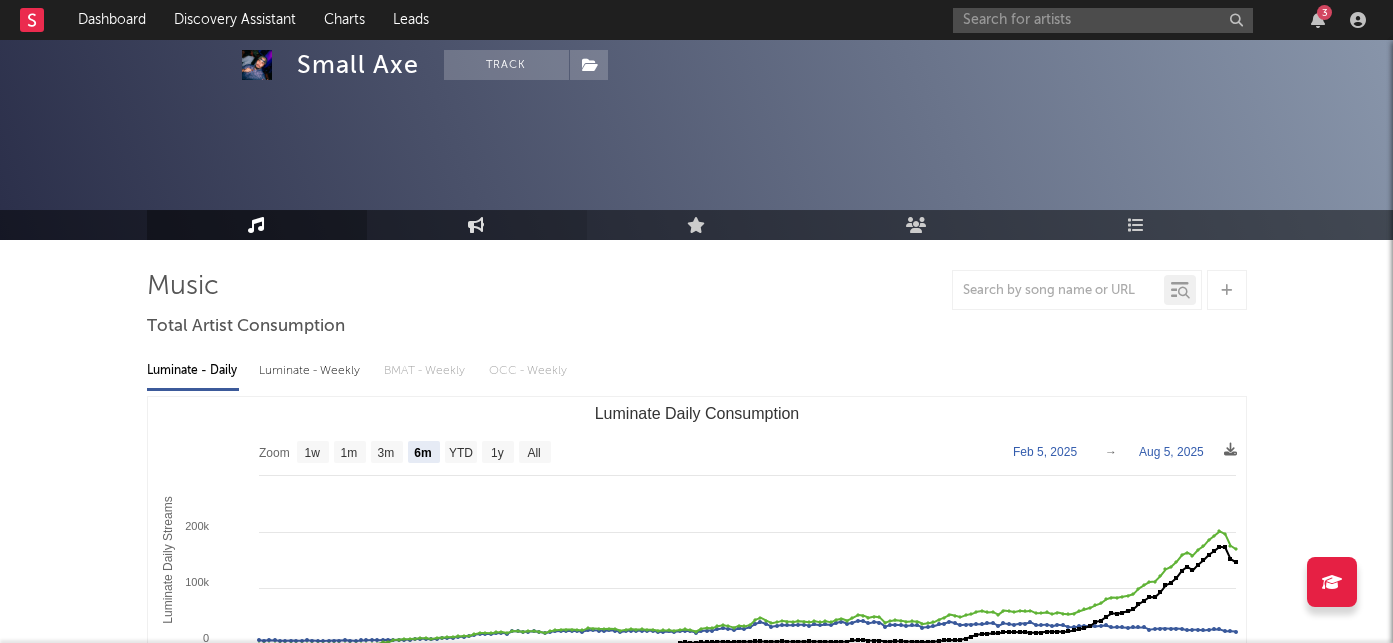 scroll, scrollTop: 208, scrollLeft: 0, axis: vertical 